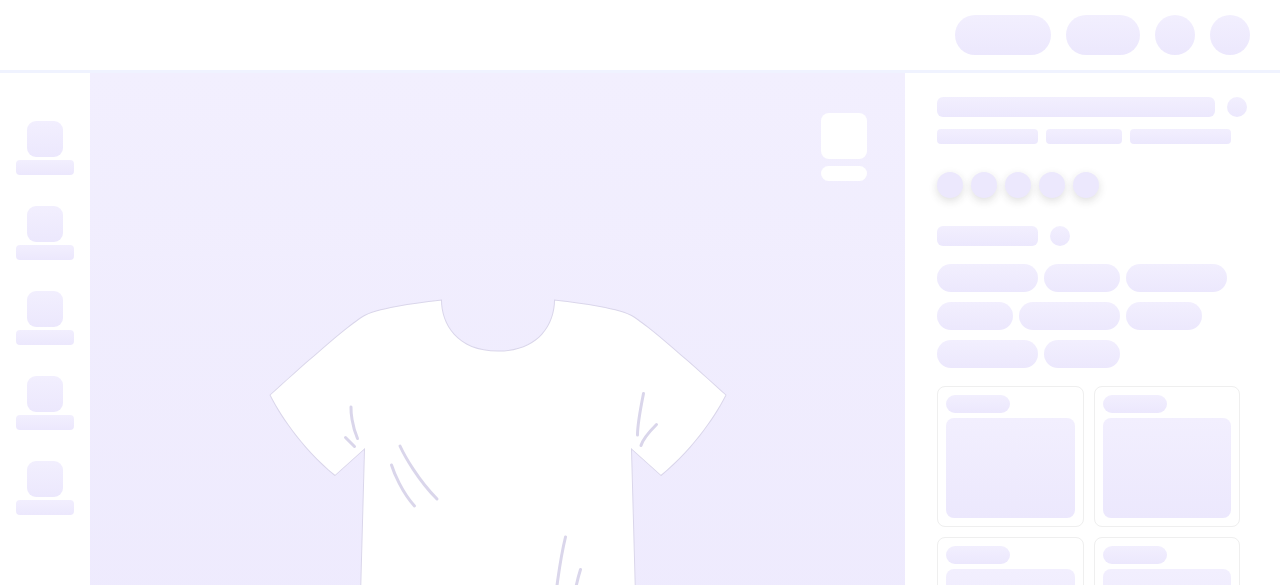 scroll, scrollTop: 0, scrollLeft: 0, axis: both 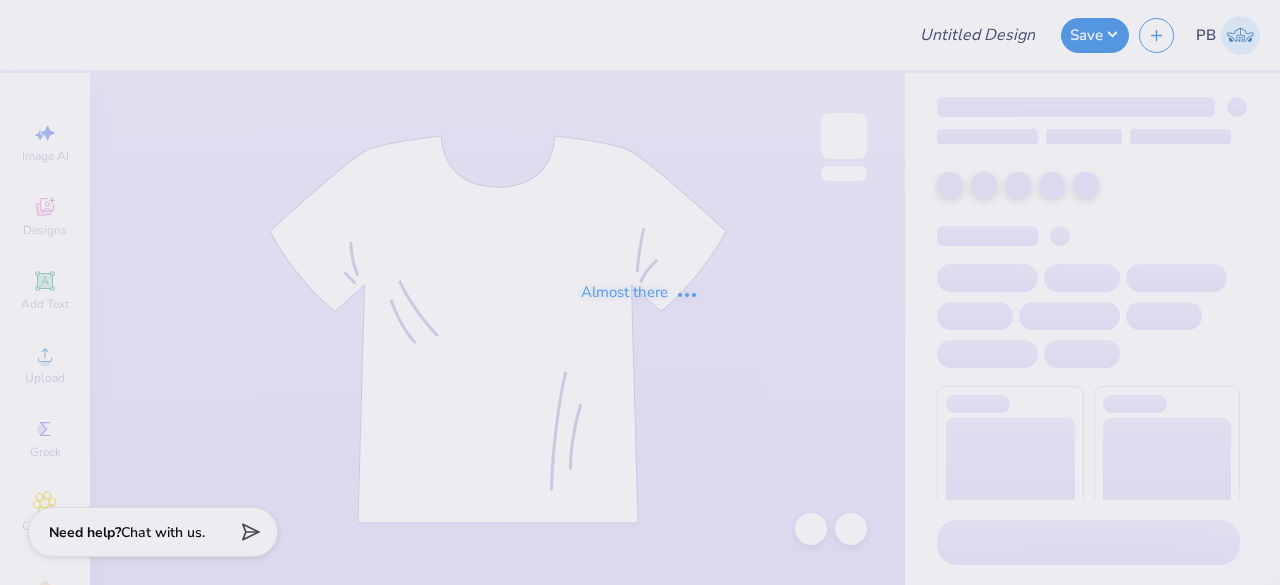 type on "Hockey Fights [MEDICAL_DATA]" 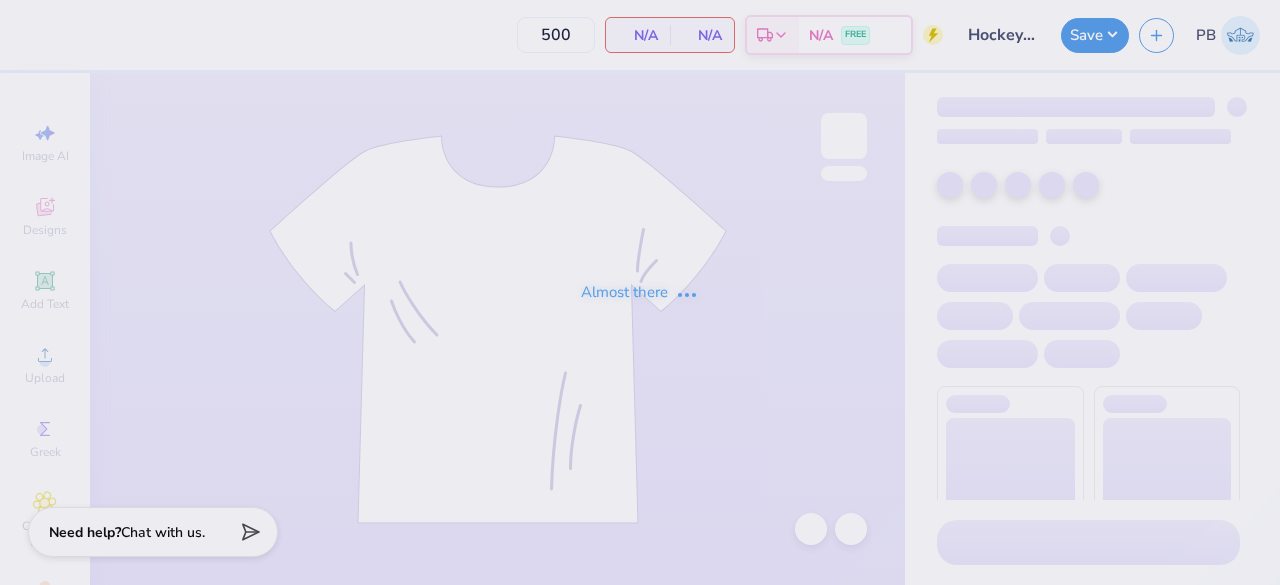 click on "Almost there" at bounding box center [640, 292] 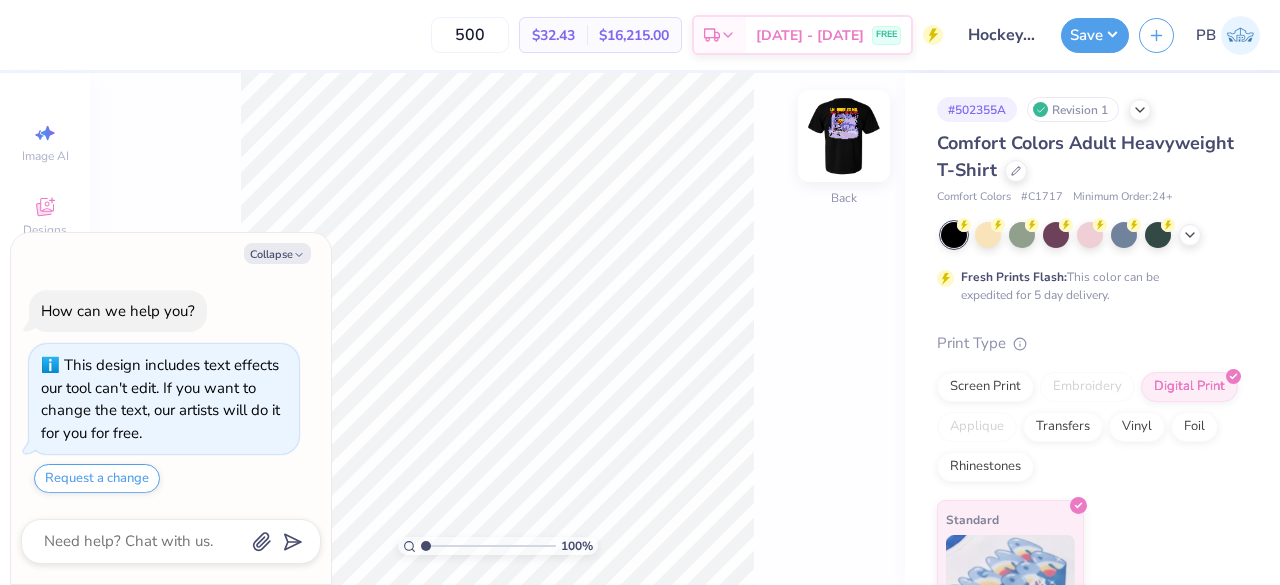 click at bounding box center [844, 136] 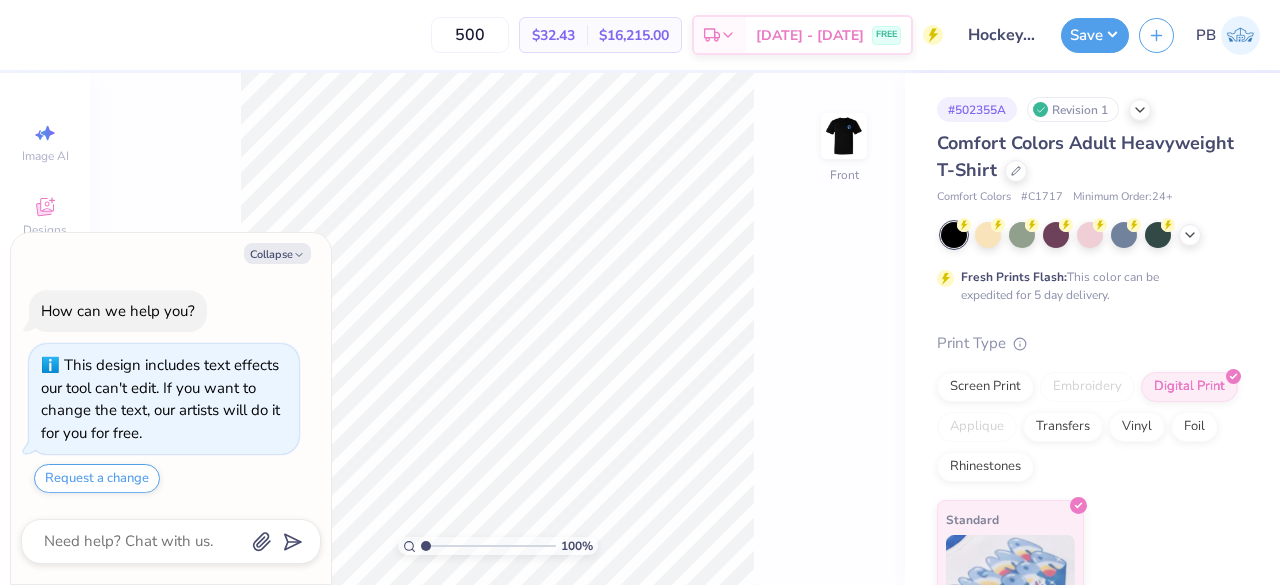 type on "x" 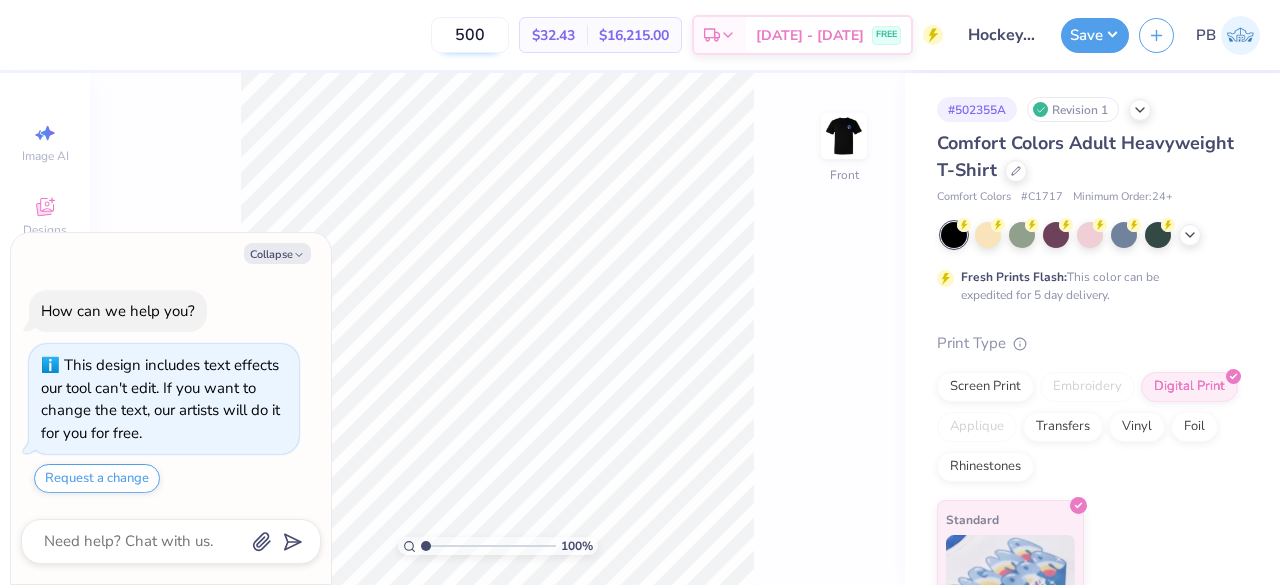click on "500" at bounding box center [470, 35] 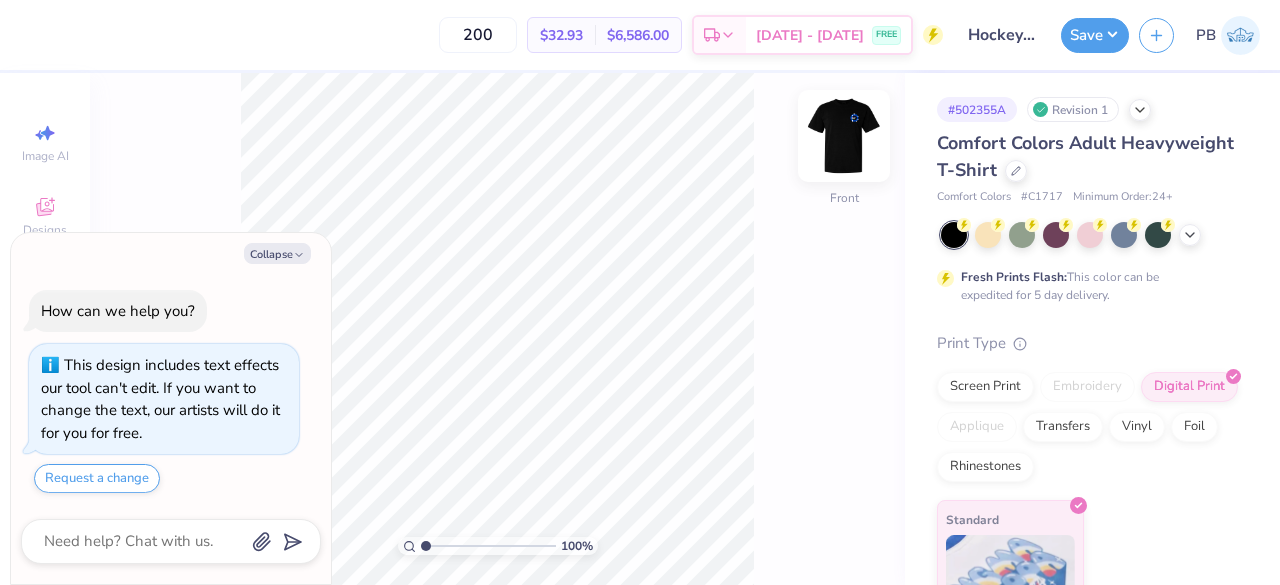 type on "200" 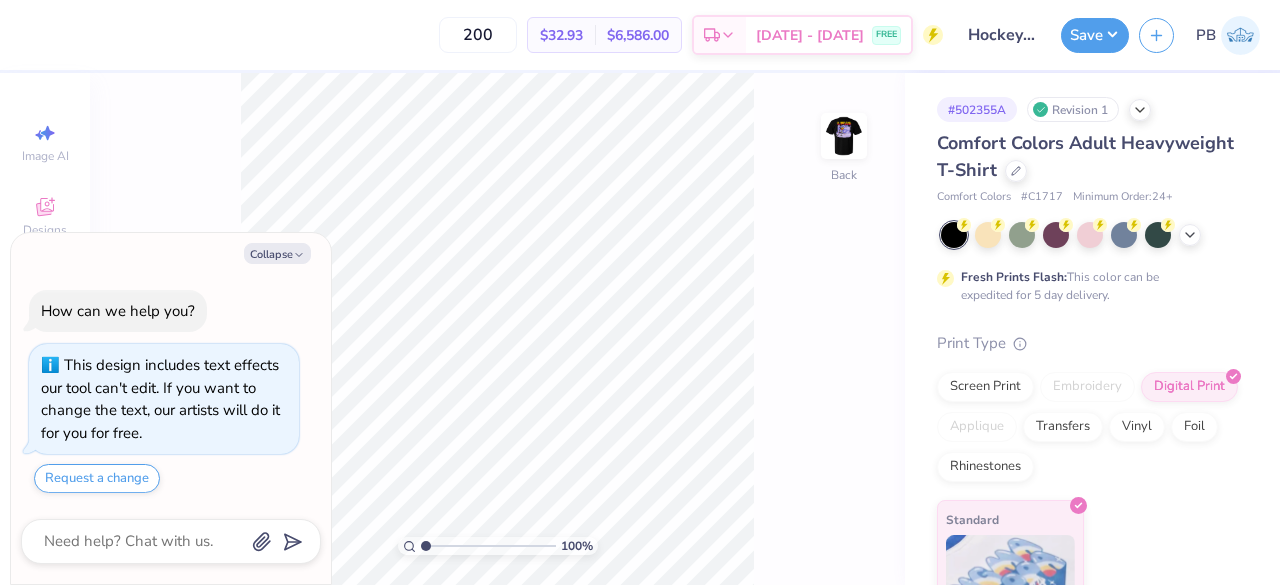 type on "x" 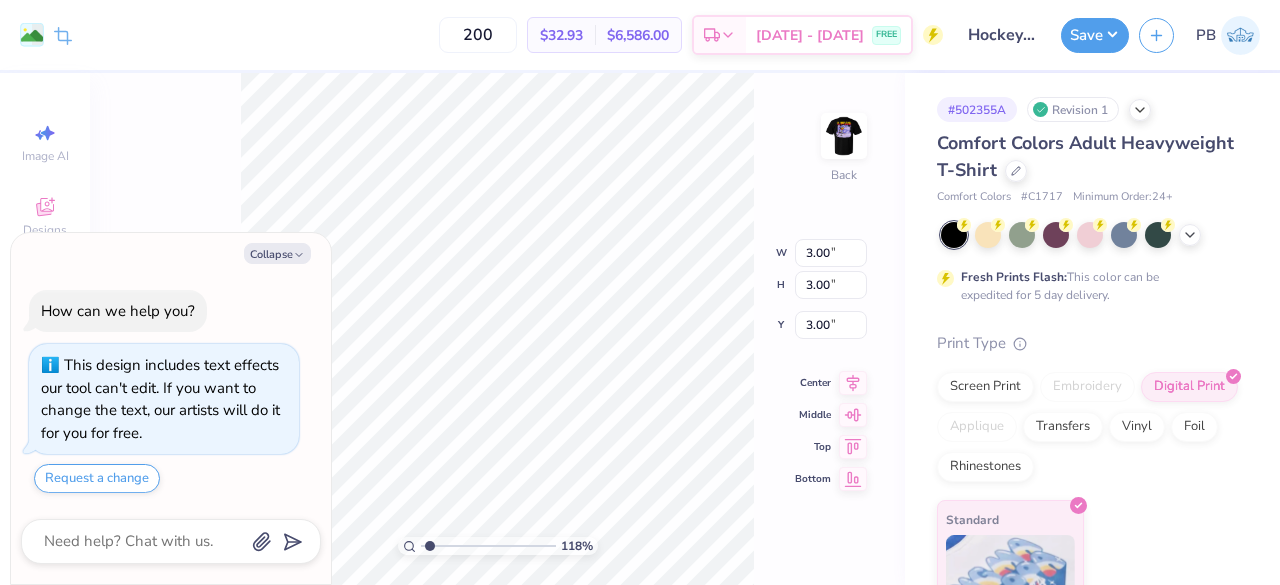 type on "1.30983591596183" 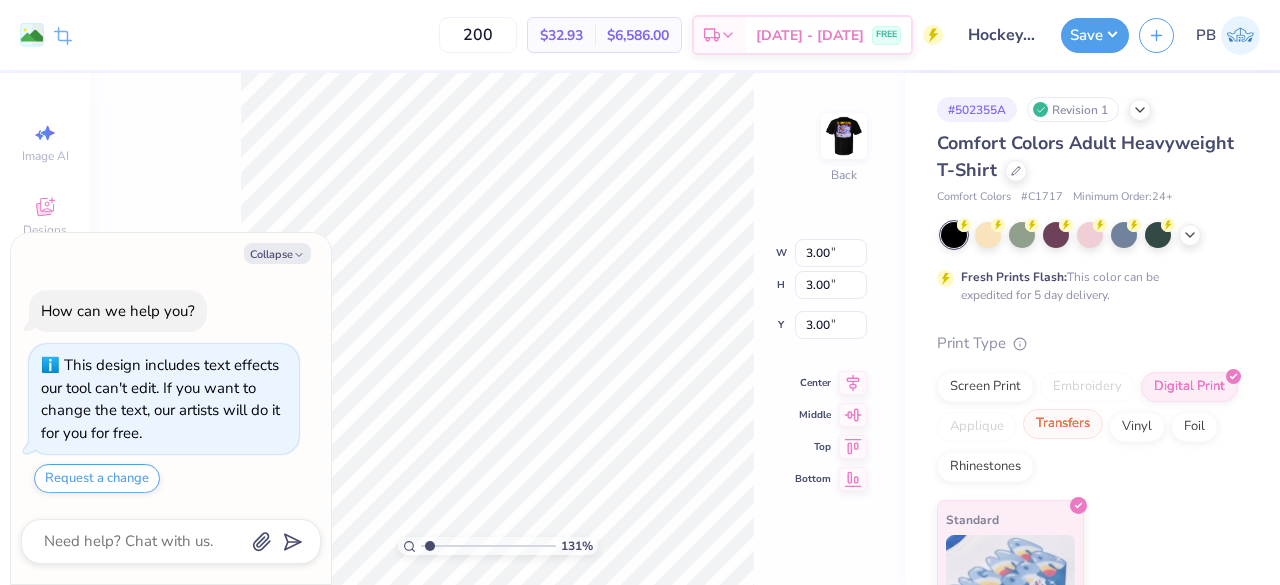 click on "Transfers" at bounding box center [1063, 424] 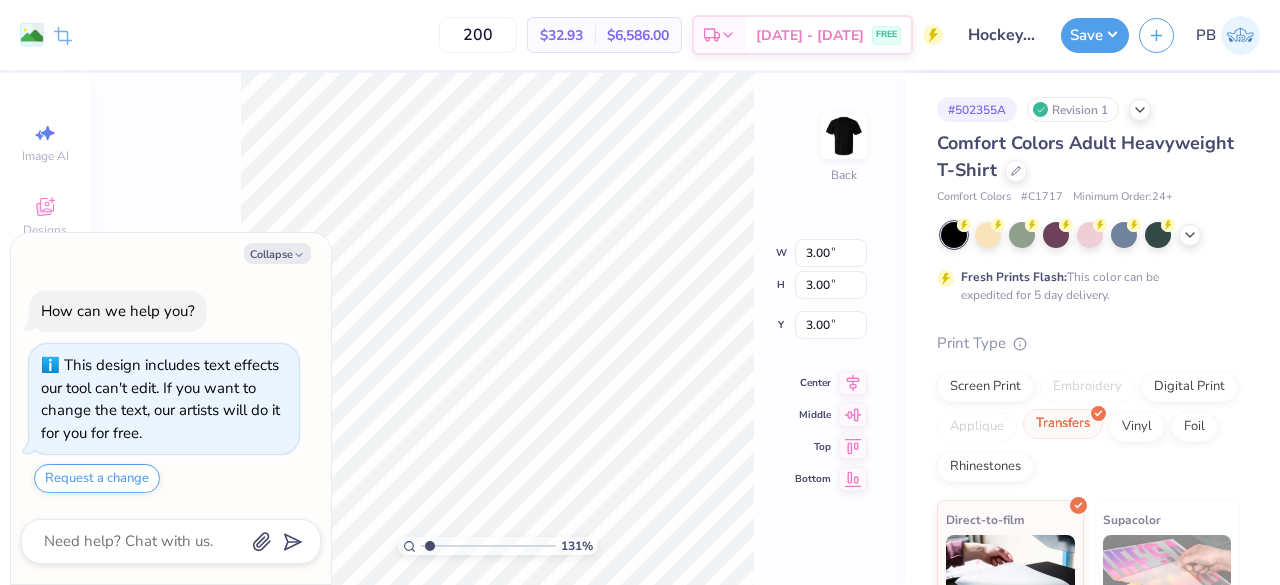 type on "x" 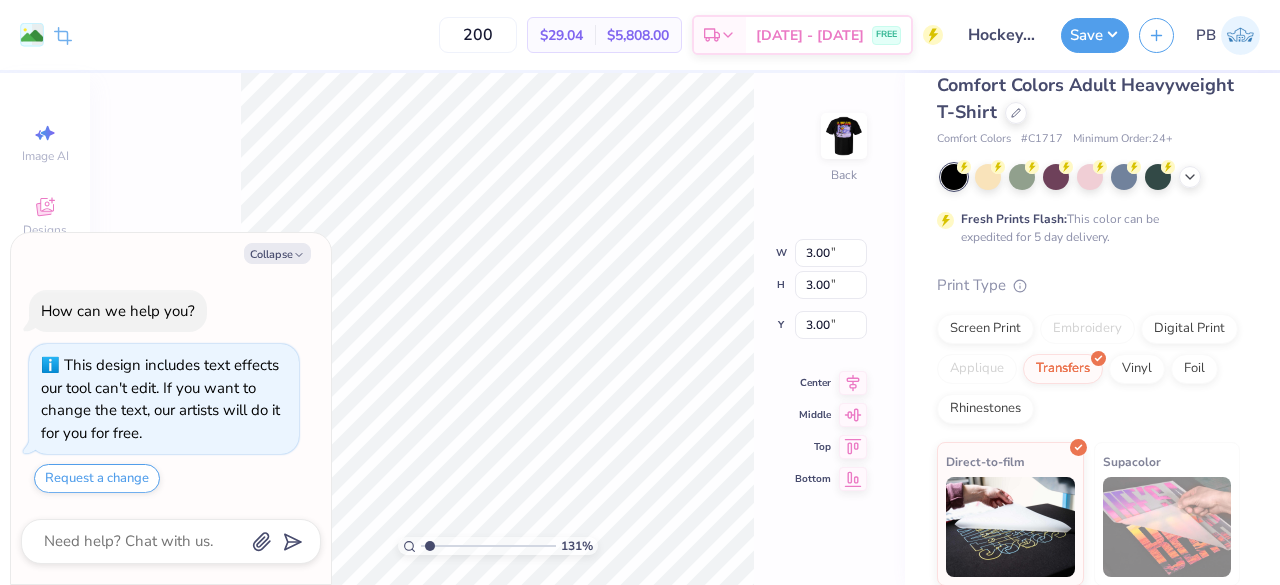 scroll, scrollTop: 57, scrollLeft: 0, axis: vertical 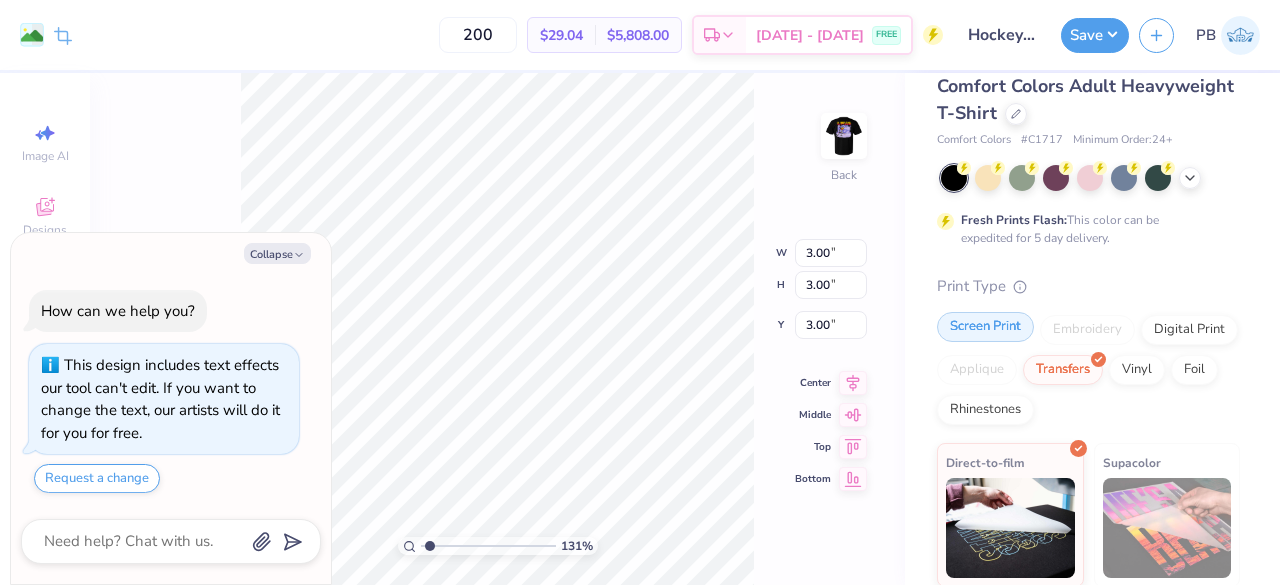 click on "Screen Print" at bounding box center (985, 327) 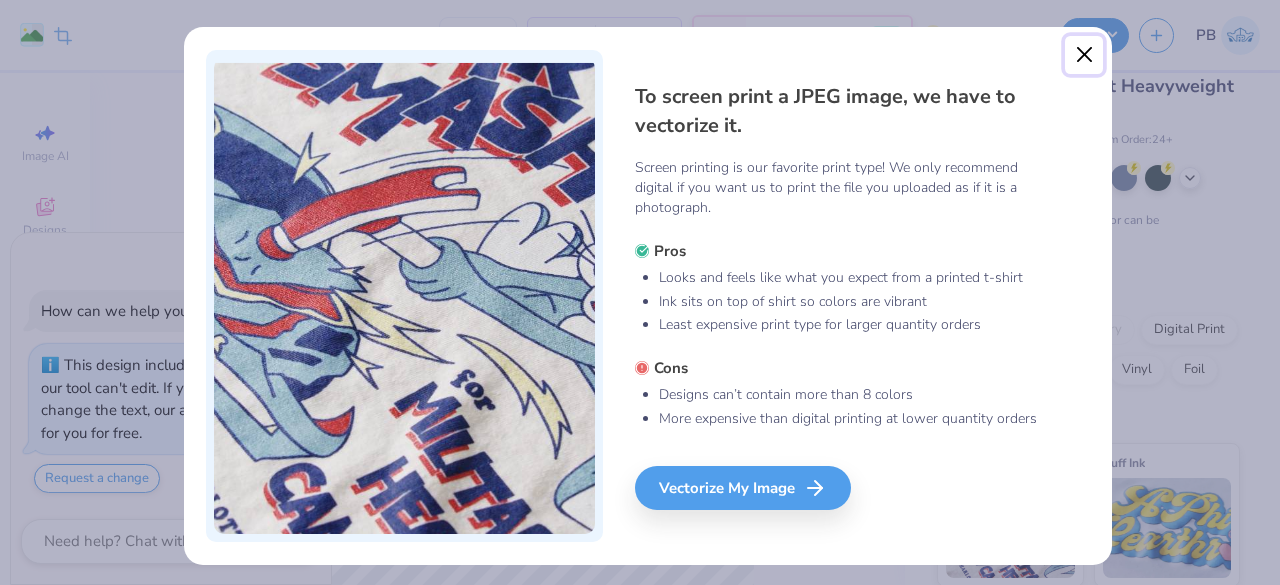 click at bounding box center (1084, 55) 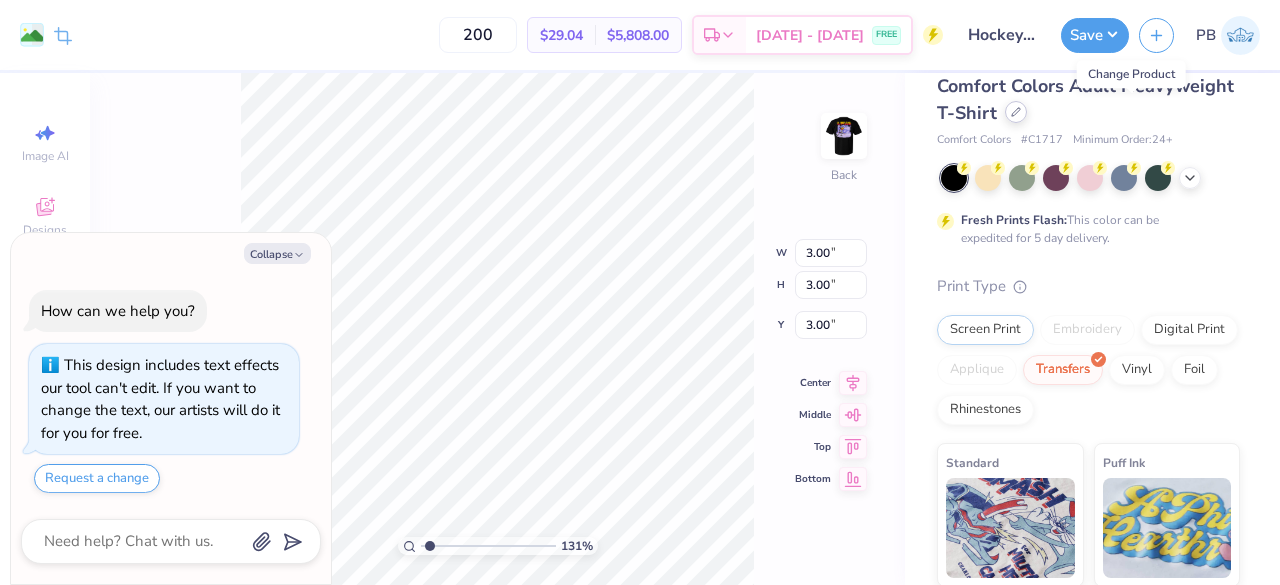 click 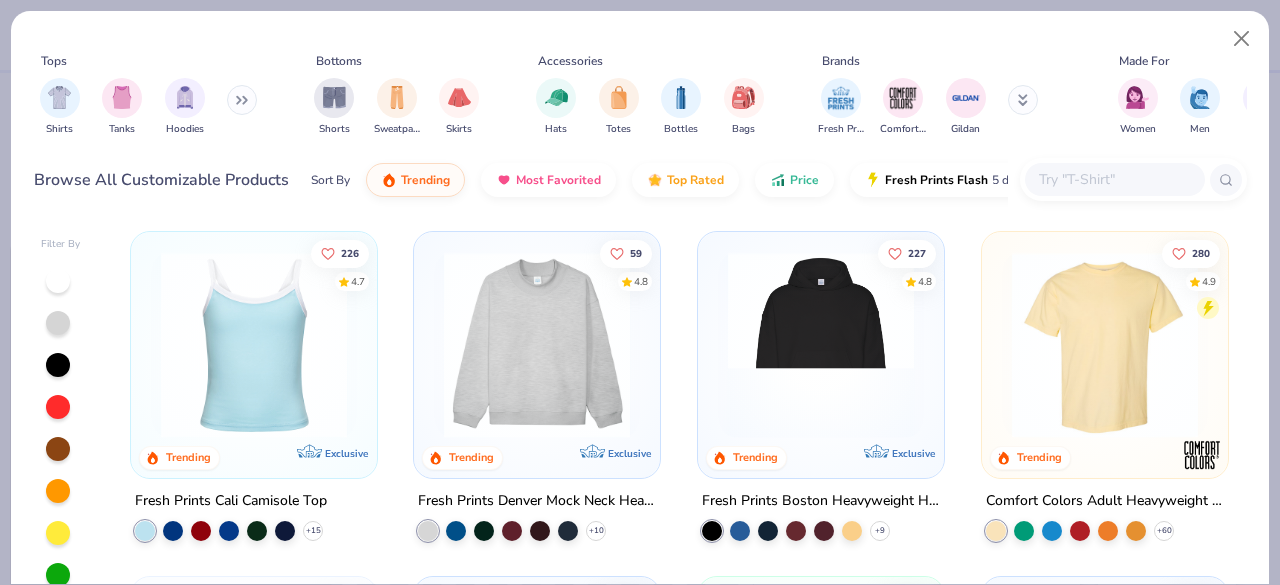 type on "x" 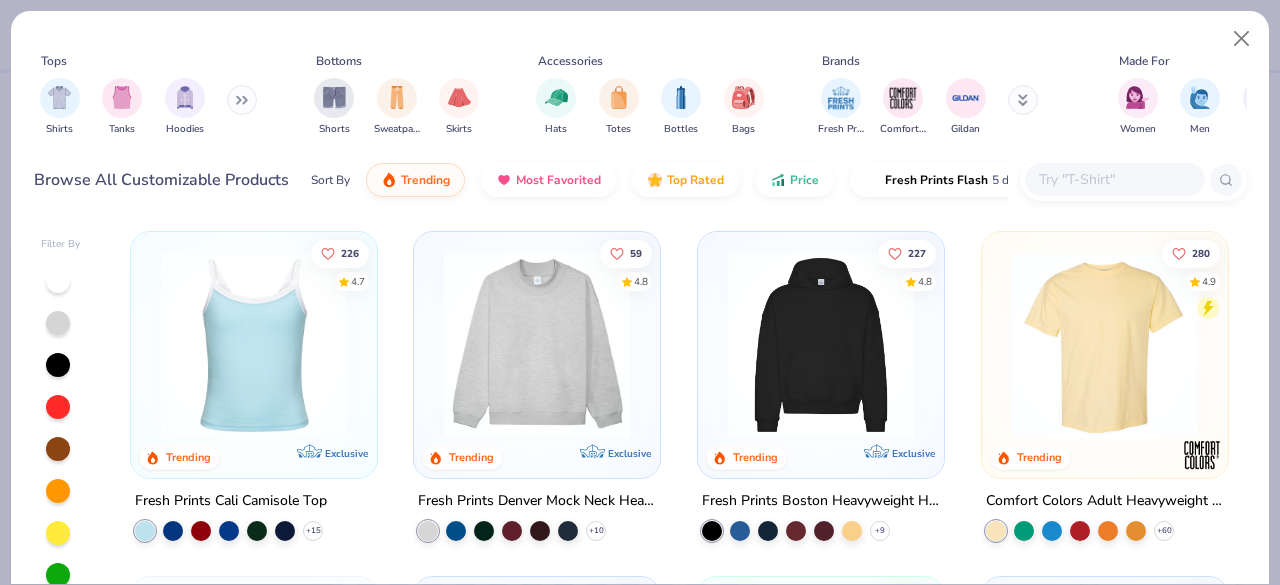 click at bounding box center [1114, 179] 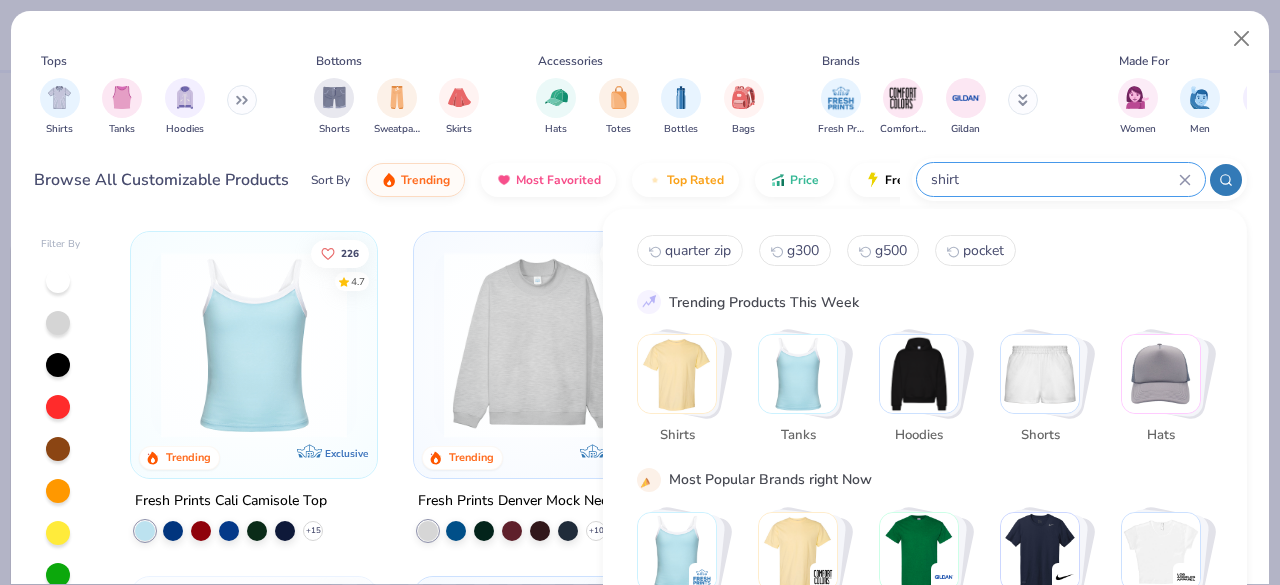 type on "shirt" 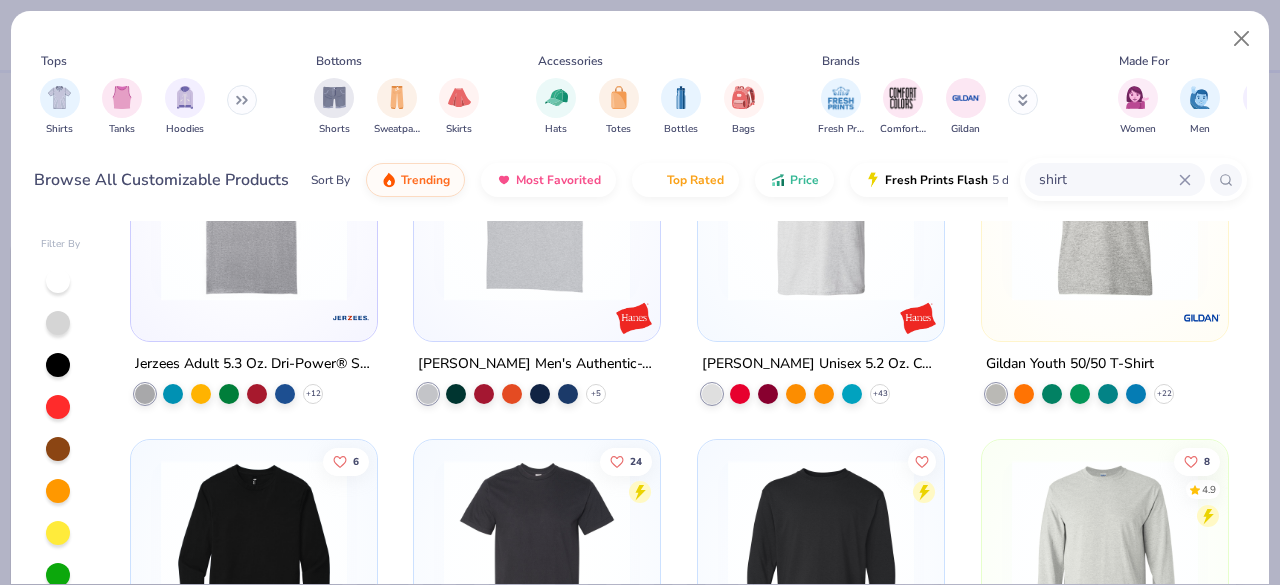 scroll, scrollTop: 4647, scrollLeft: 0, axis: vertical 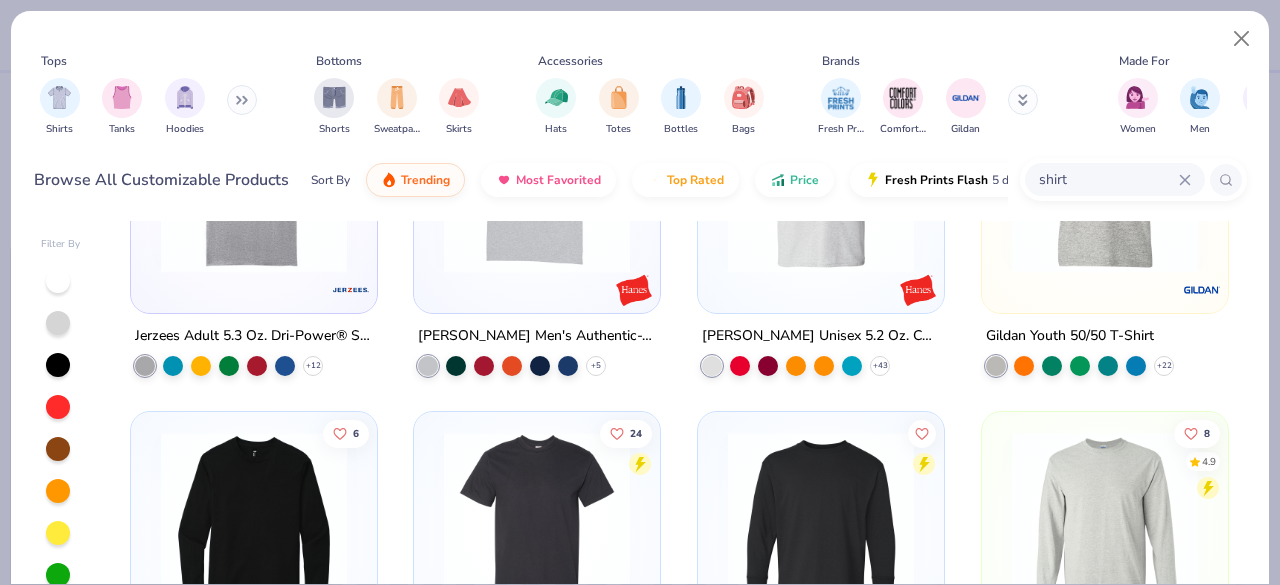 click at bounding box center (821, 185) 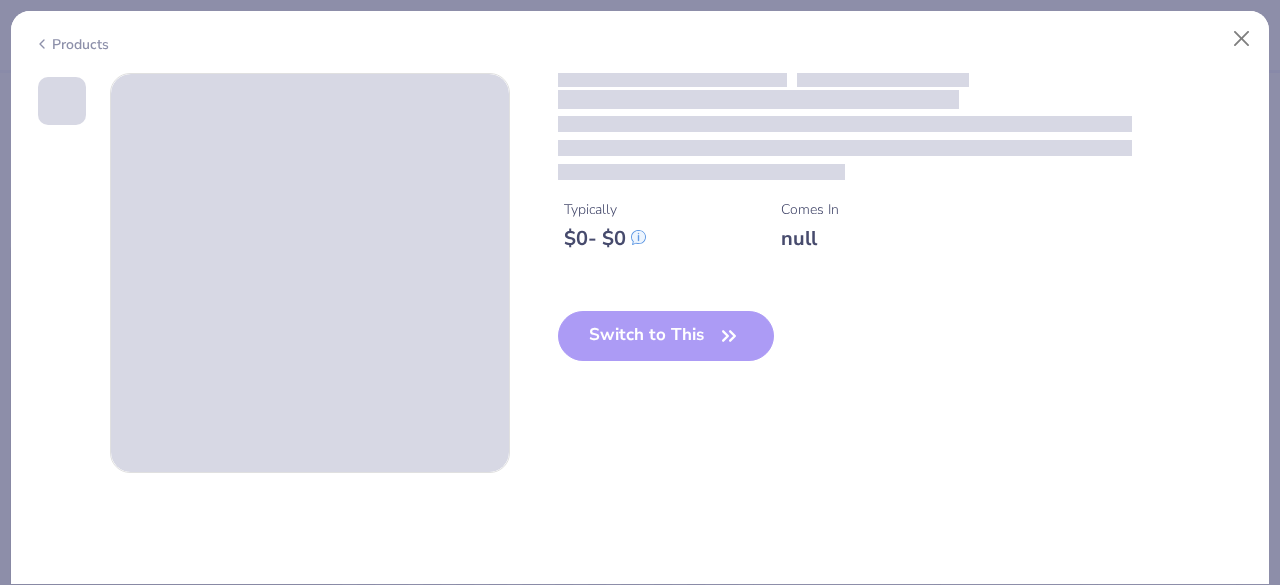 type on "x" 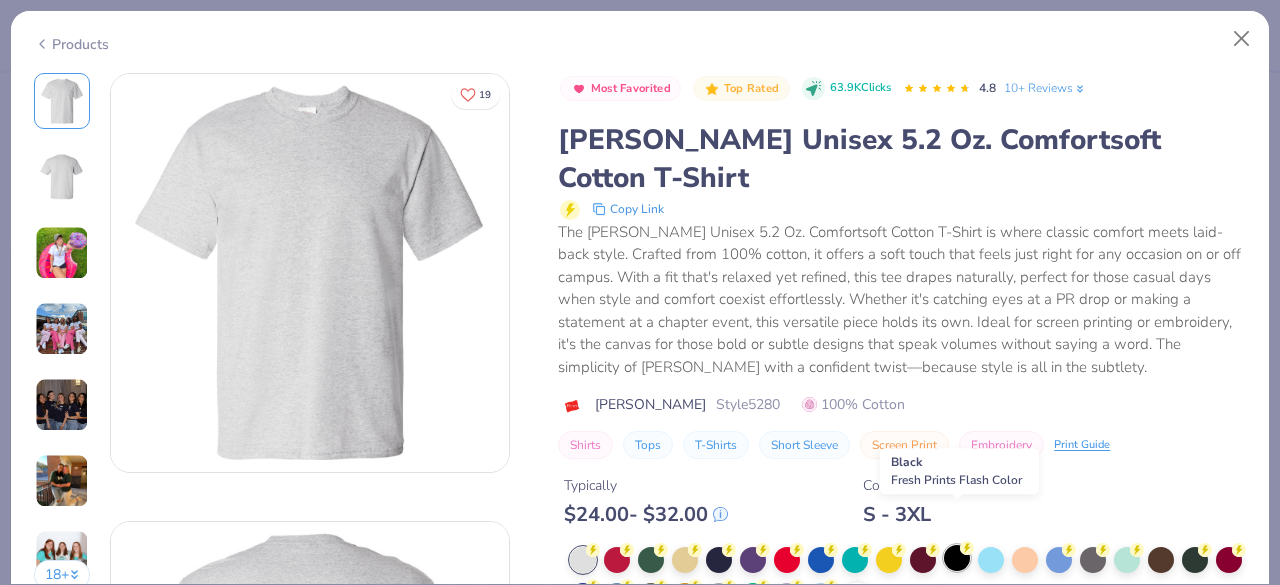 click at bounding box center [957, 558] 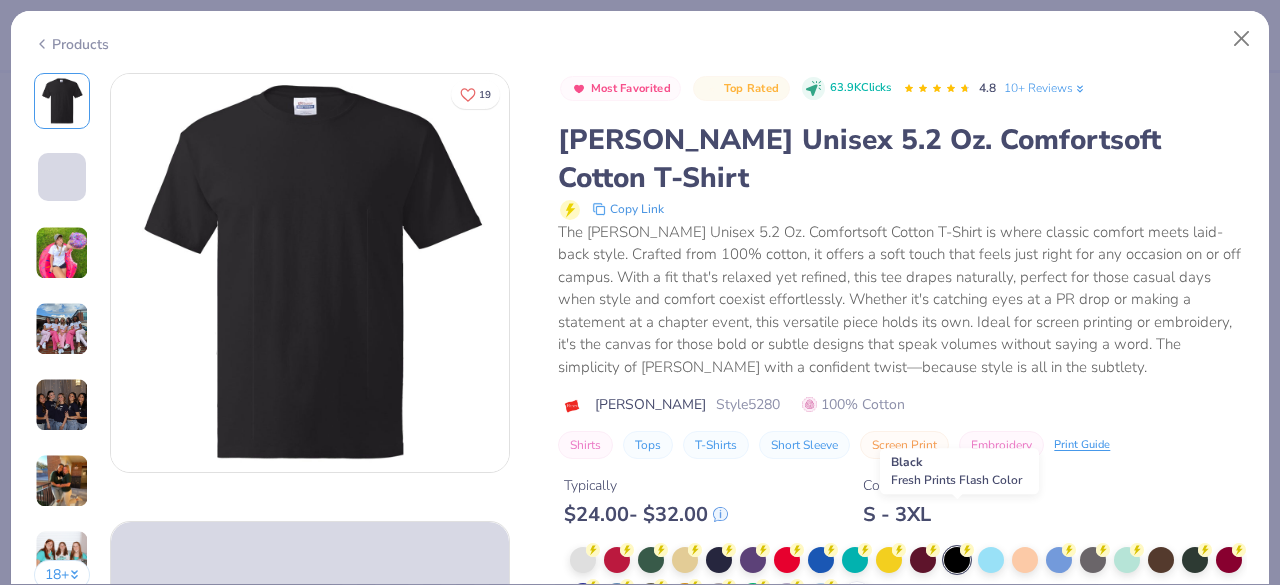 type on "x" 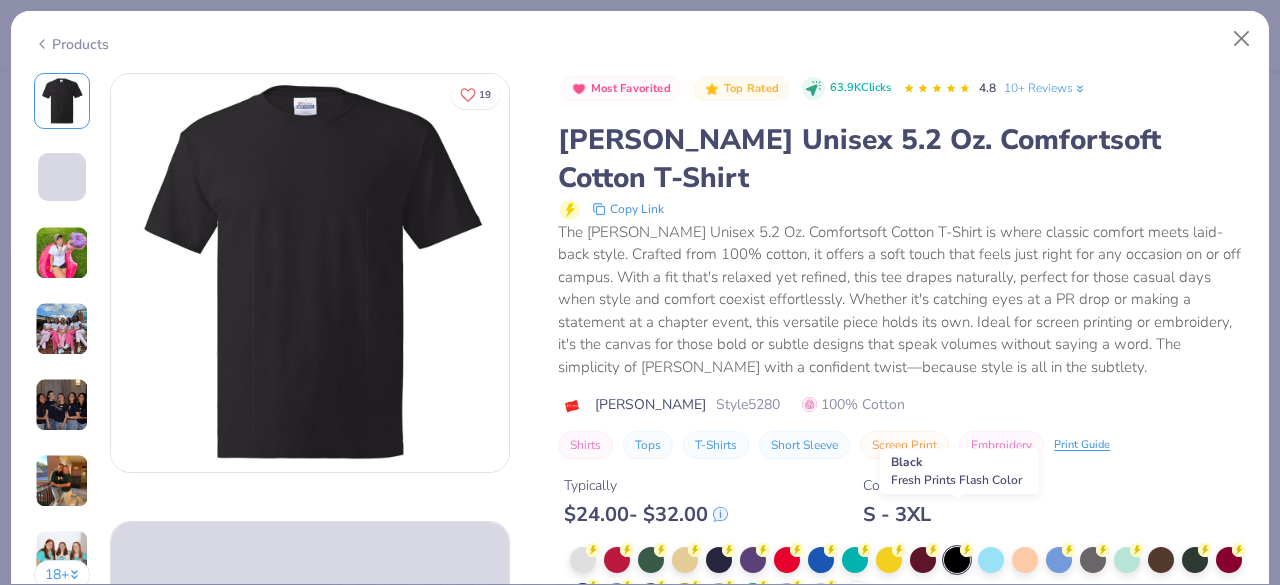type on "1.30983591596183" 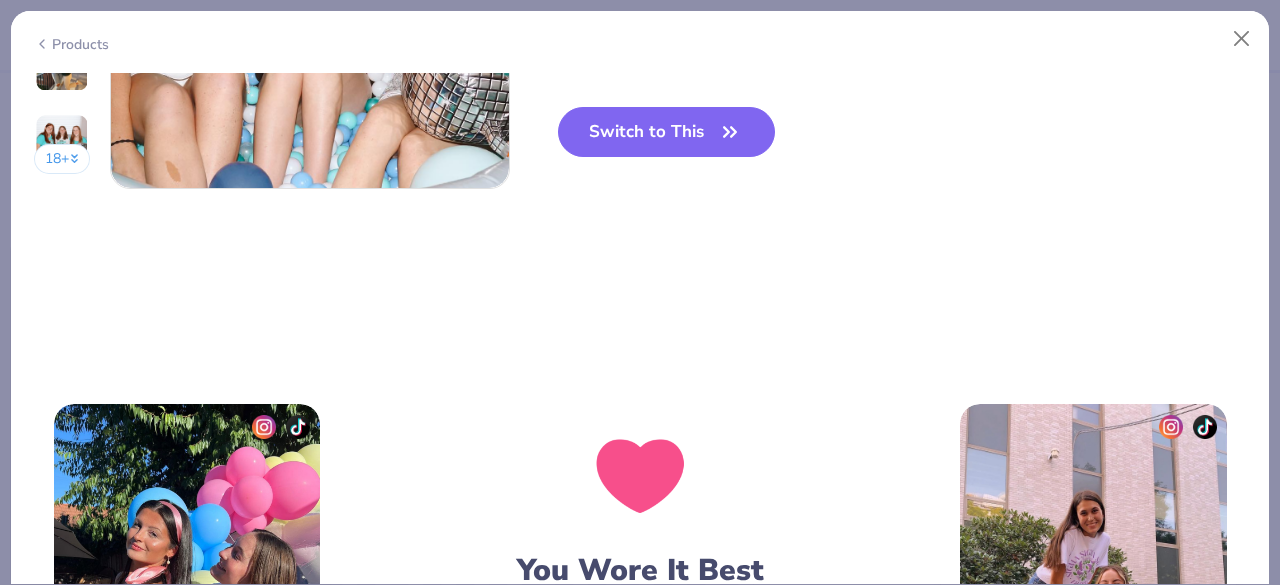 scroll, scrollTop: 2757, scrollLeft: 0, axis: vertical 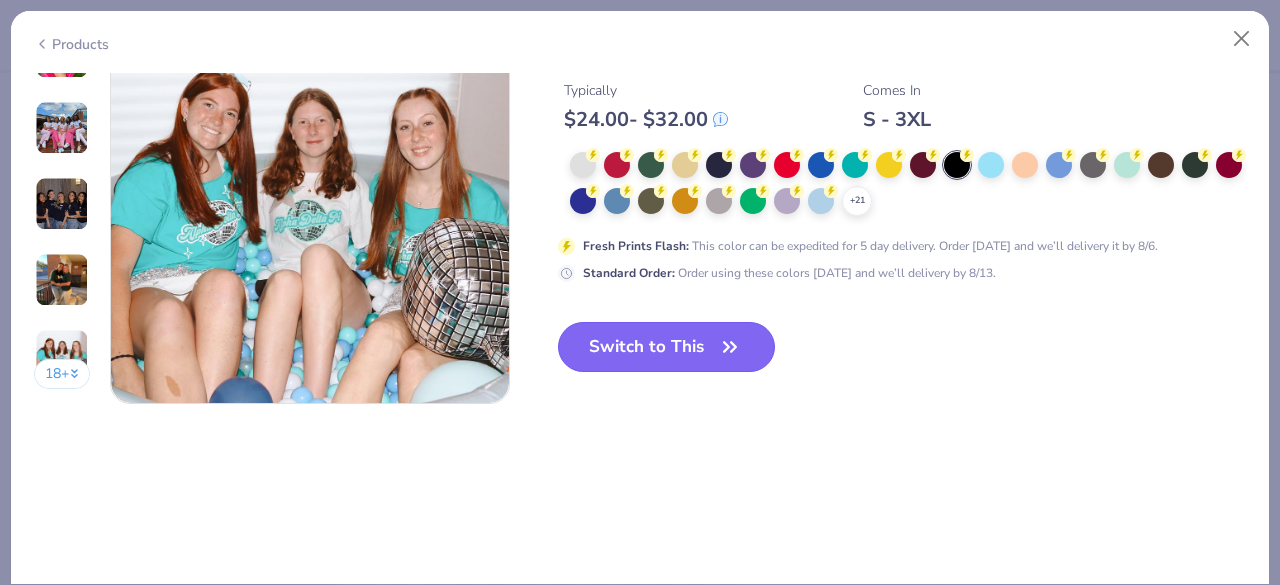 click on "Switch to This" at bounding box center [666, 347] 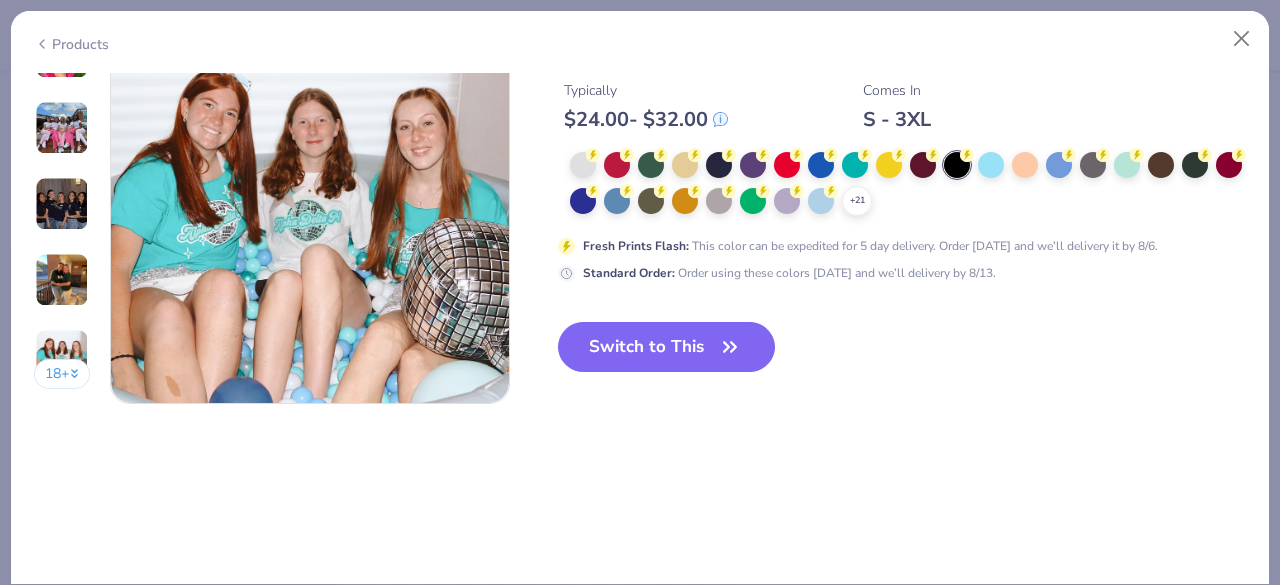 type on "x" 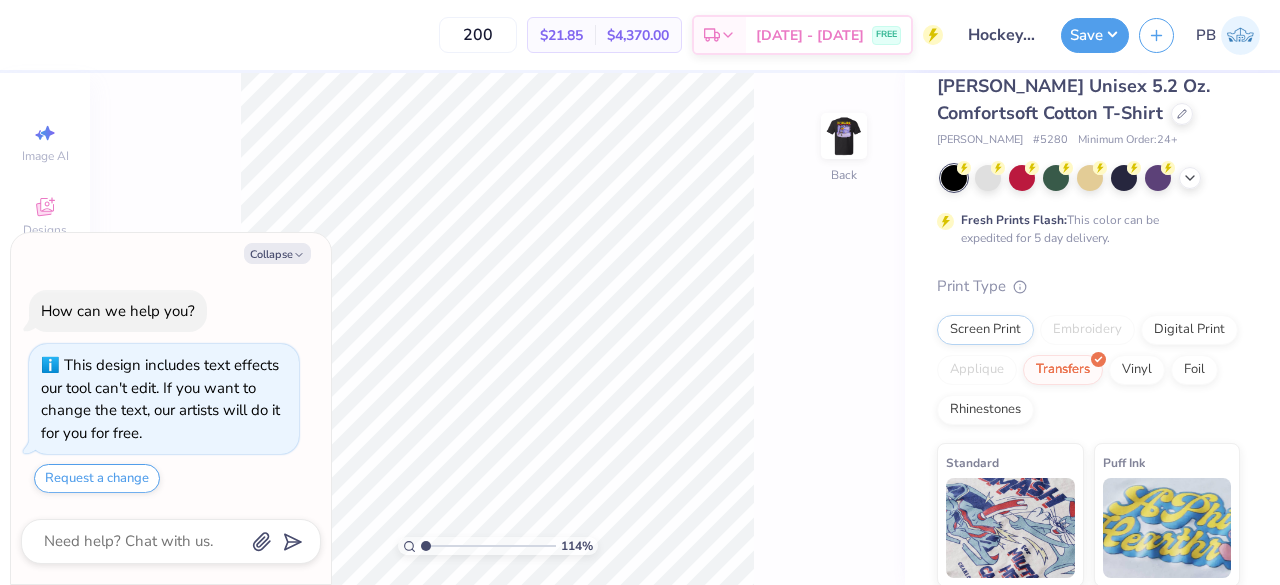 type on "1" 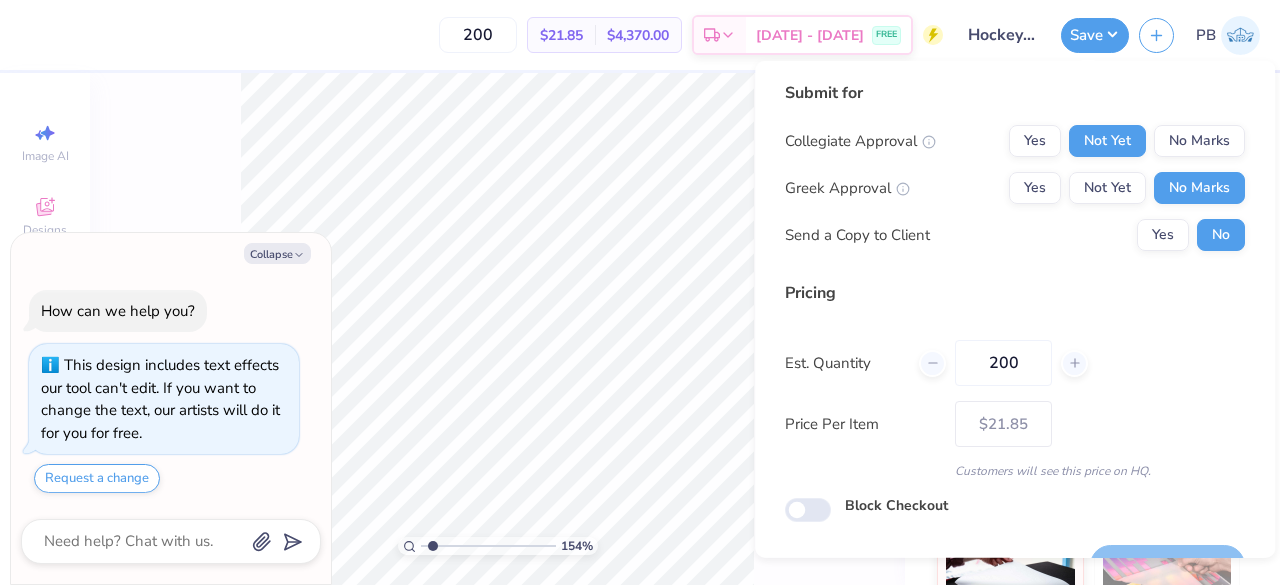 scroll, scrollTop: 0, scrollLeft: 0, axis: both 